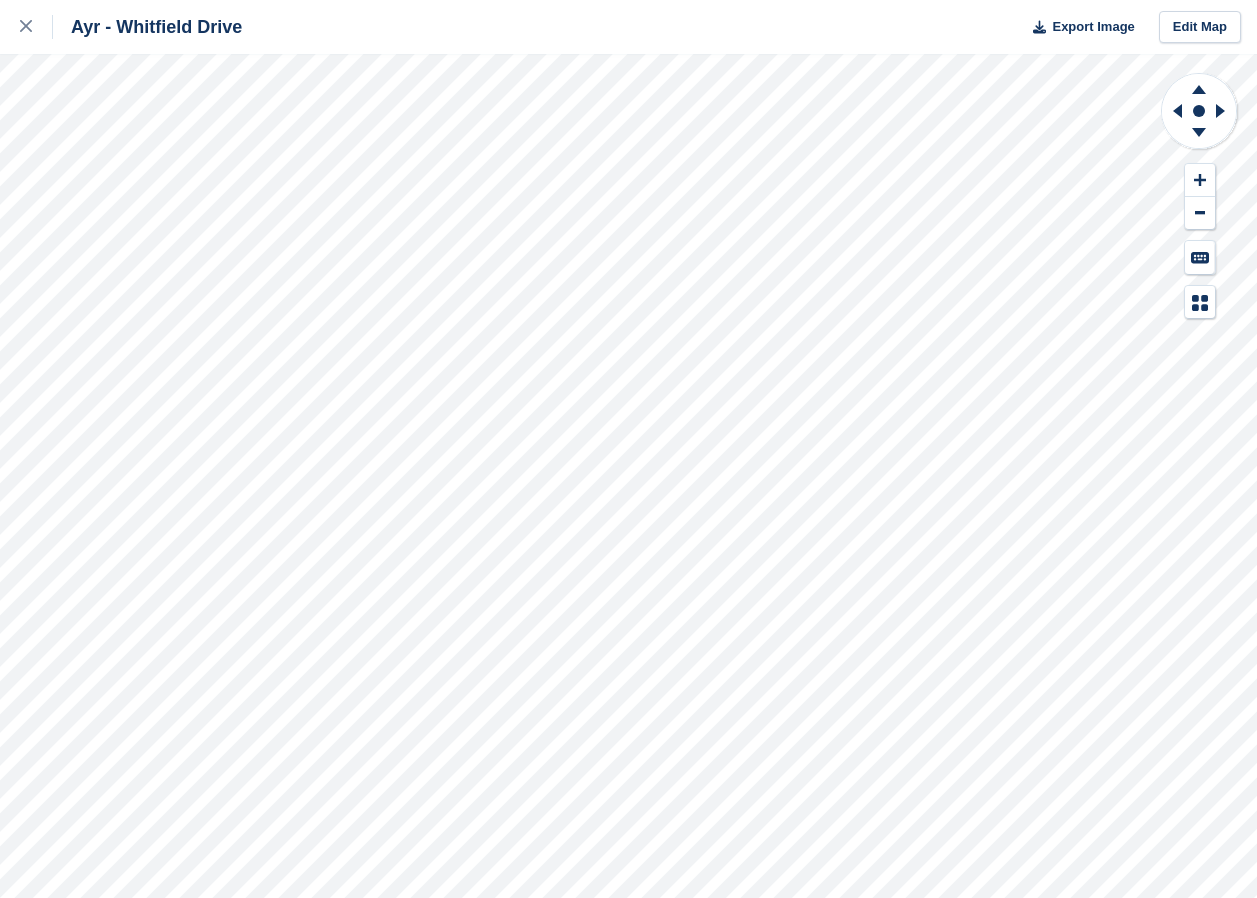 scroll, scrollTop: 0, scrollLeft: 0, axis: both 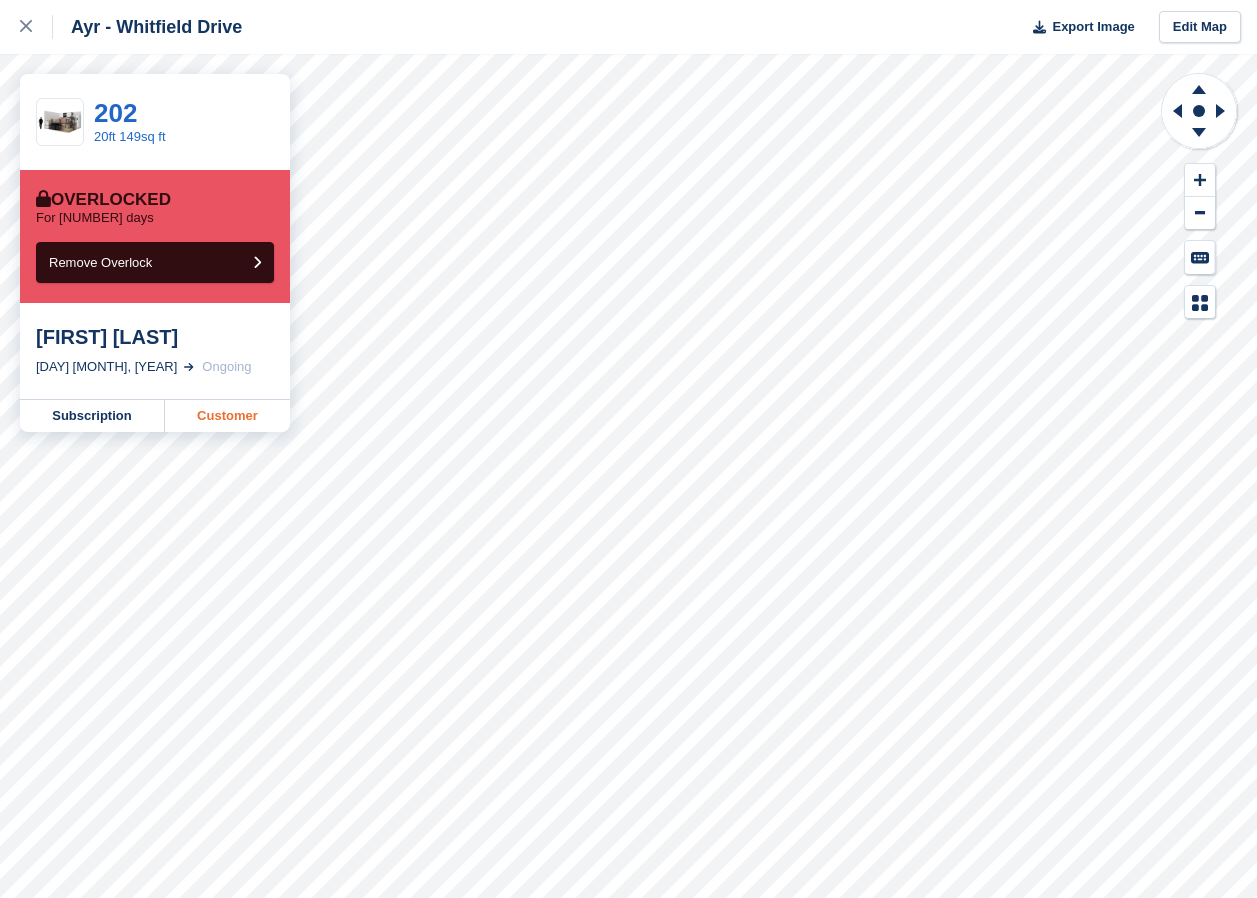 click on "Customer" at bounding box center (227, 416) 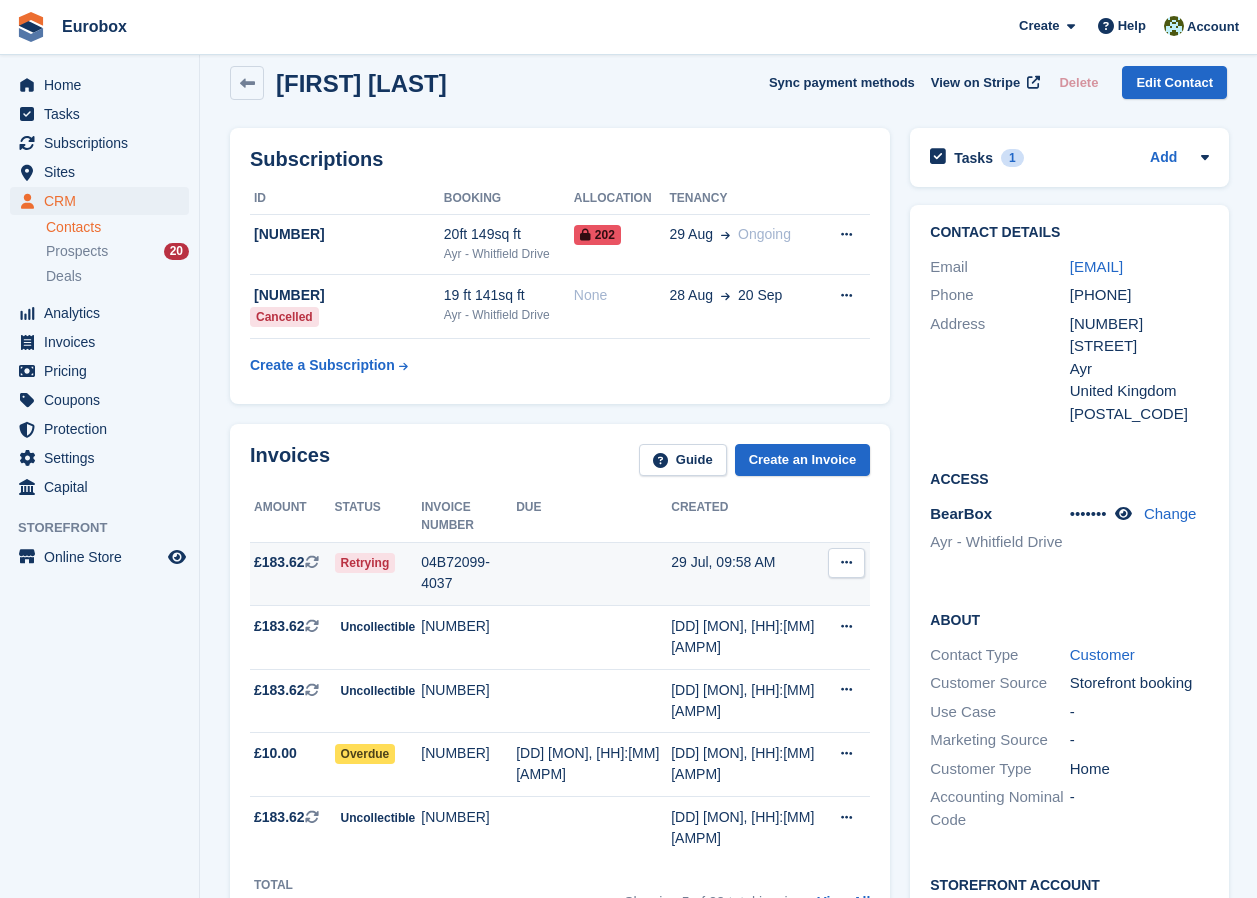 scroll, scrollTop: 0, scrollLeft: 0, axis: both 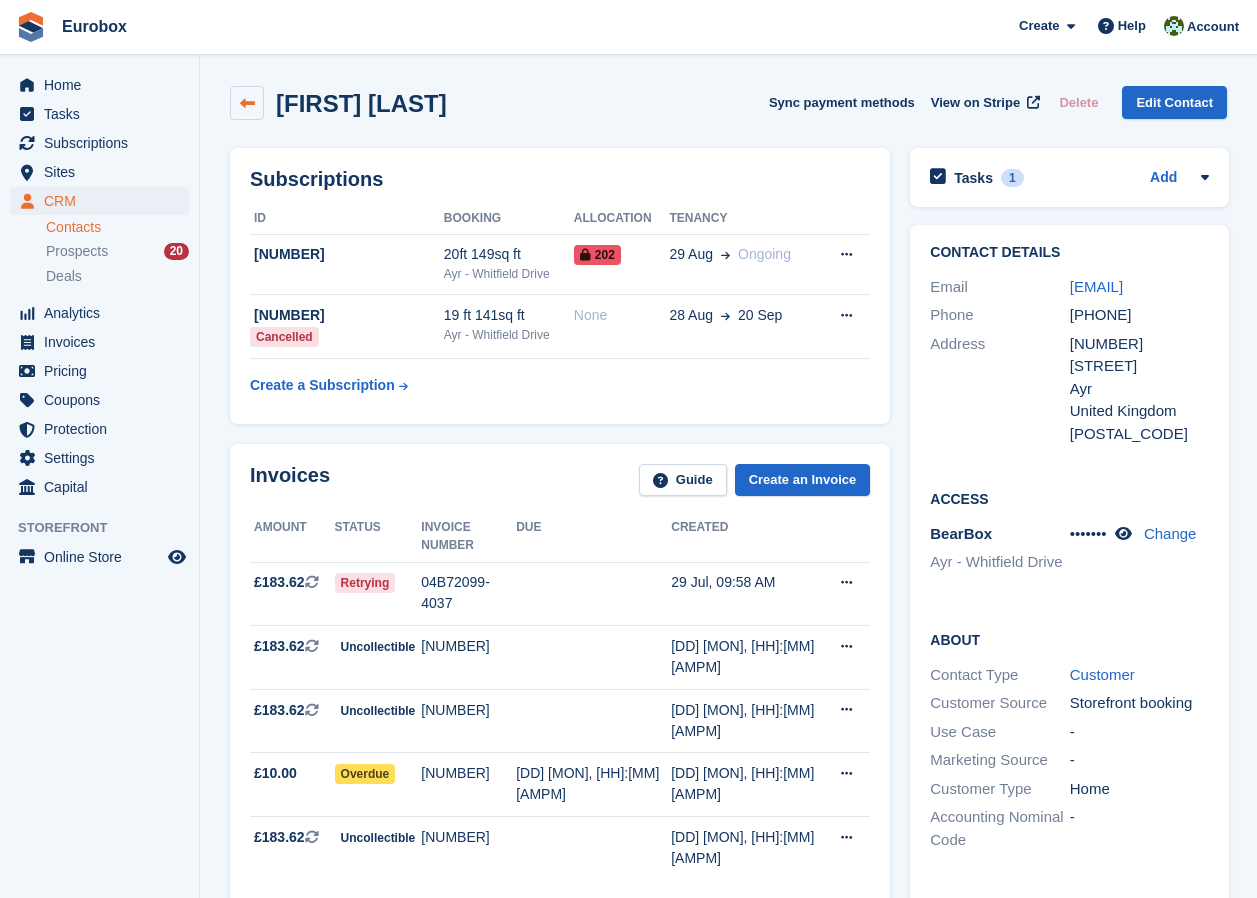 click at bounding box center (247, 103) 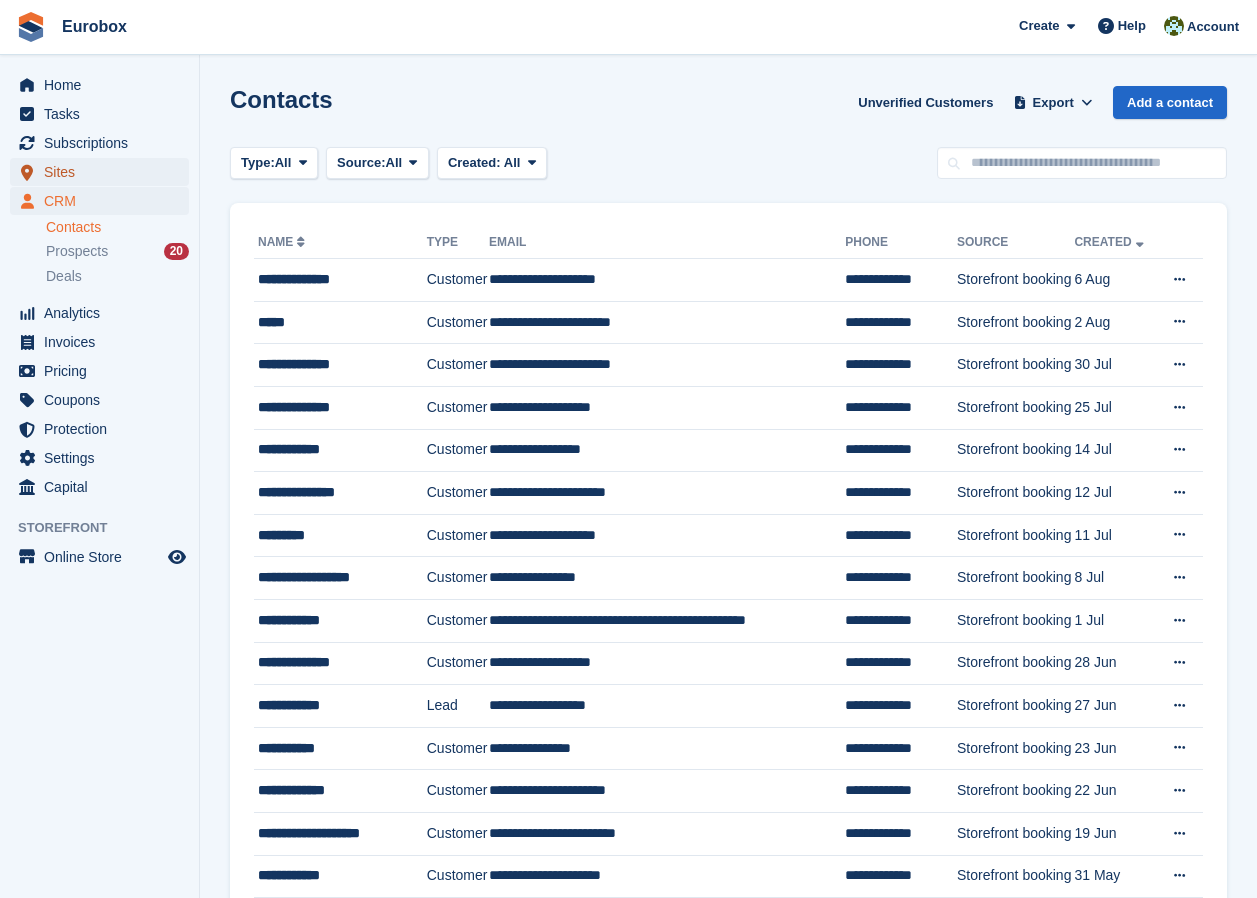 click on "Sites" at bounding box center (104, 172) 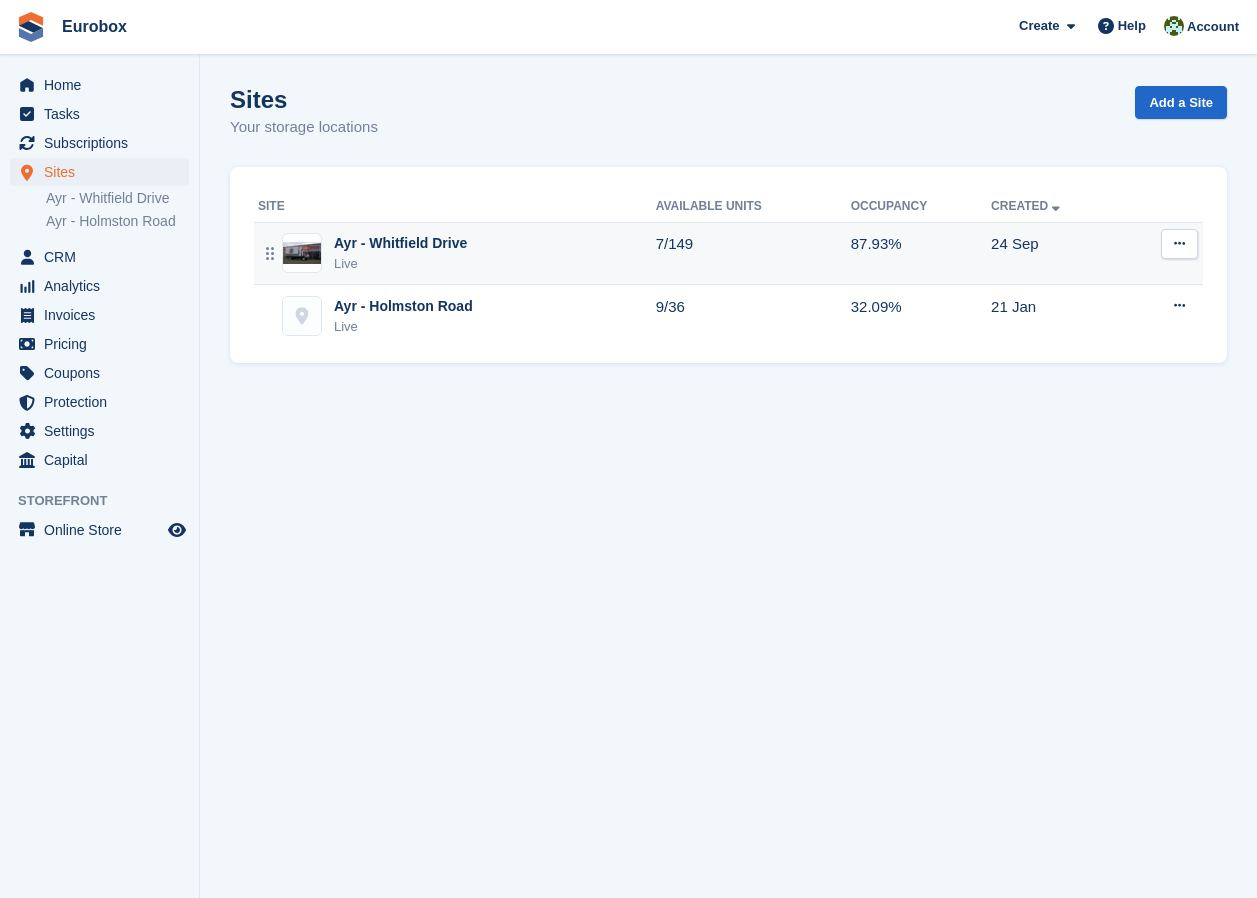 click on "Ayr - Whitfield Drive" at bounding box center (400, 243) 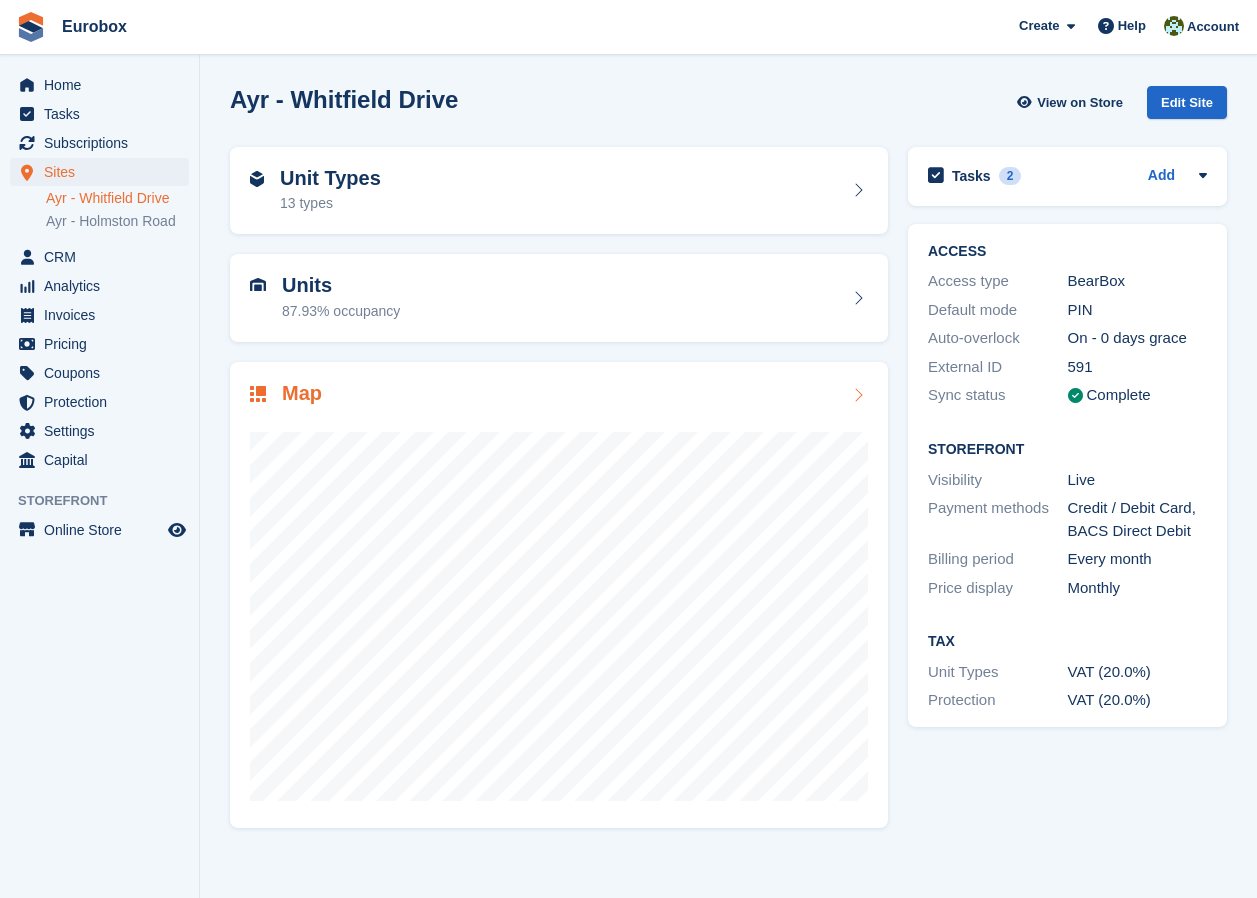 scroll, scrollTop: 0, scrollLeft: 0, axis: both 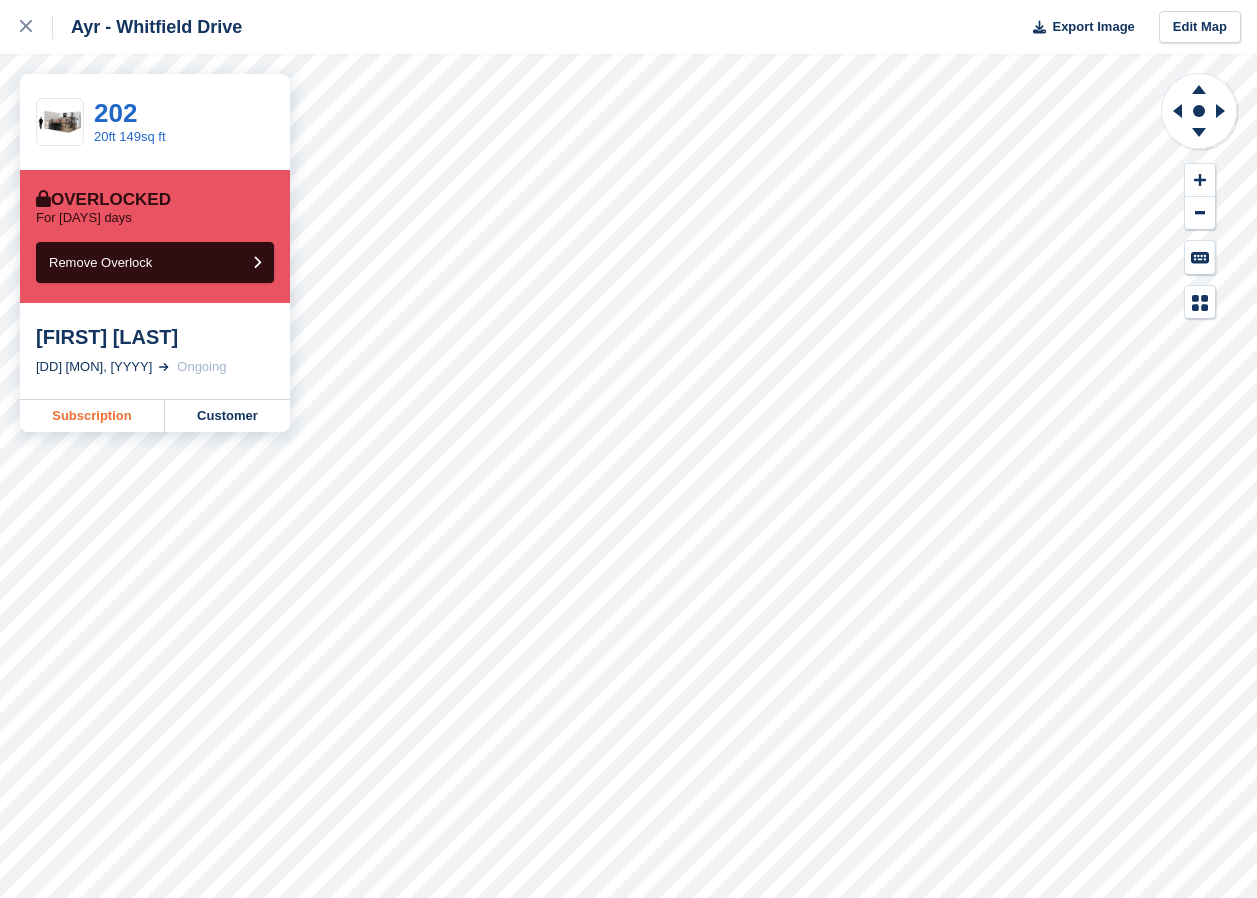 click on "Subscription" at bounding box center (92, 416) 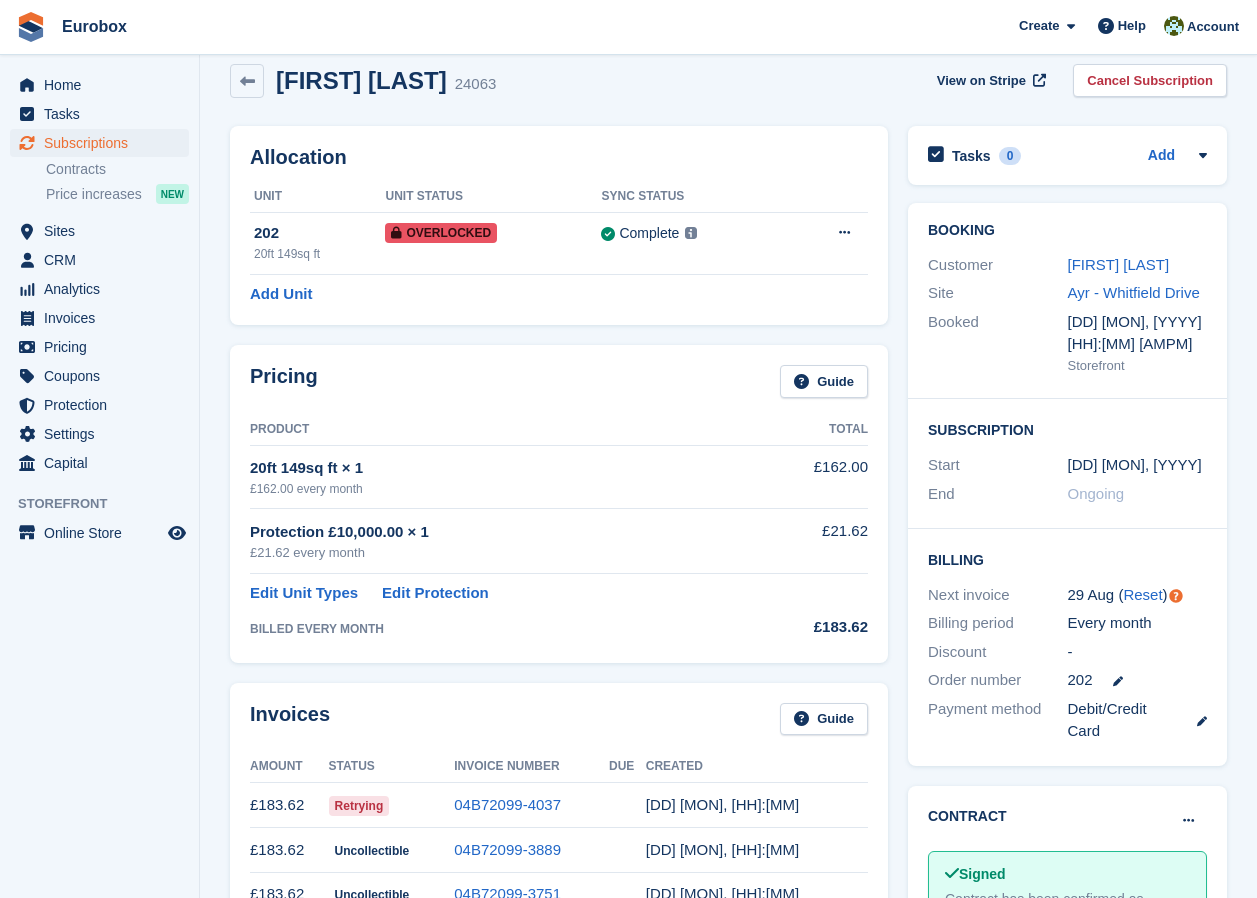 scroll, scrollTop: 0, scrollLeft: 0, axis: both 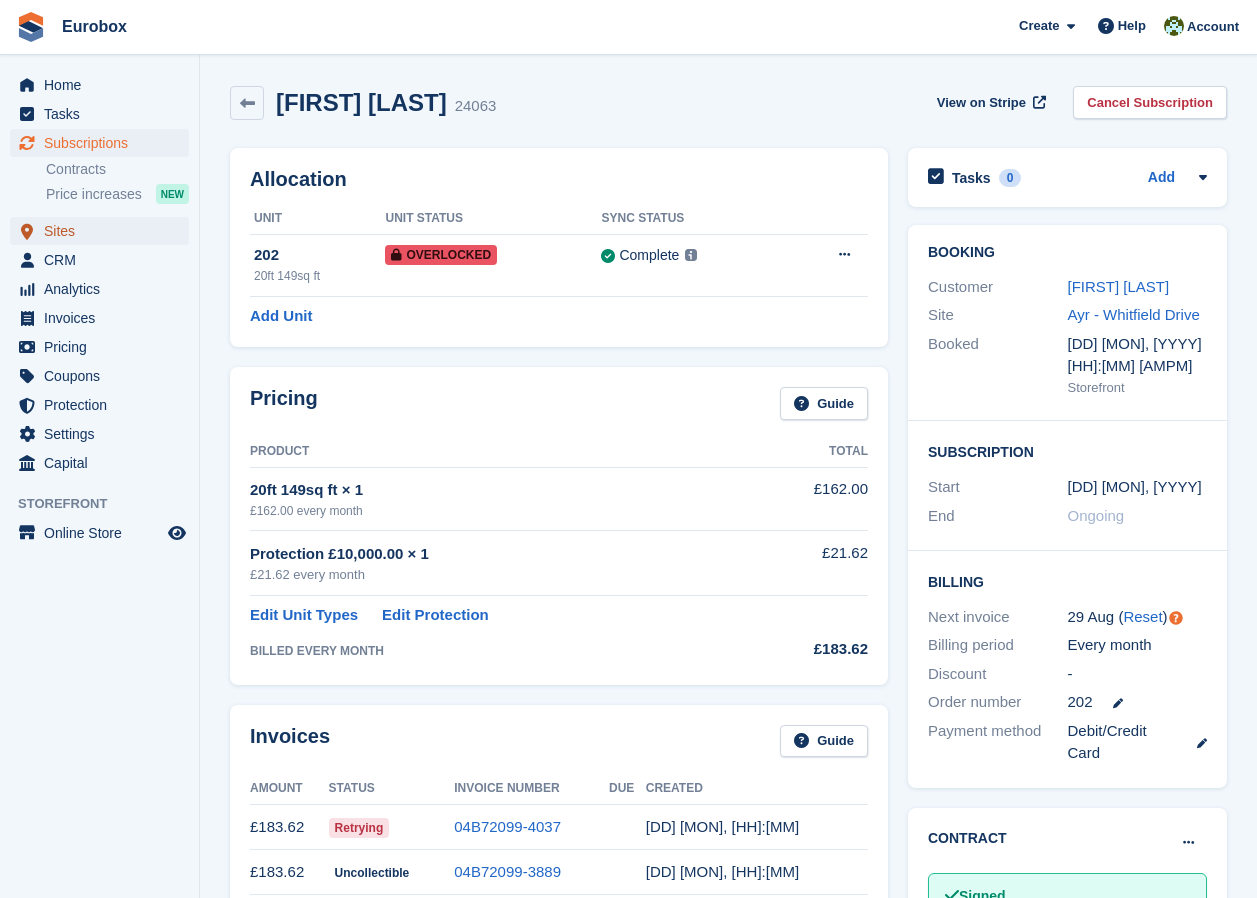 click on "Sites" at bounding box center [104, 231] 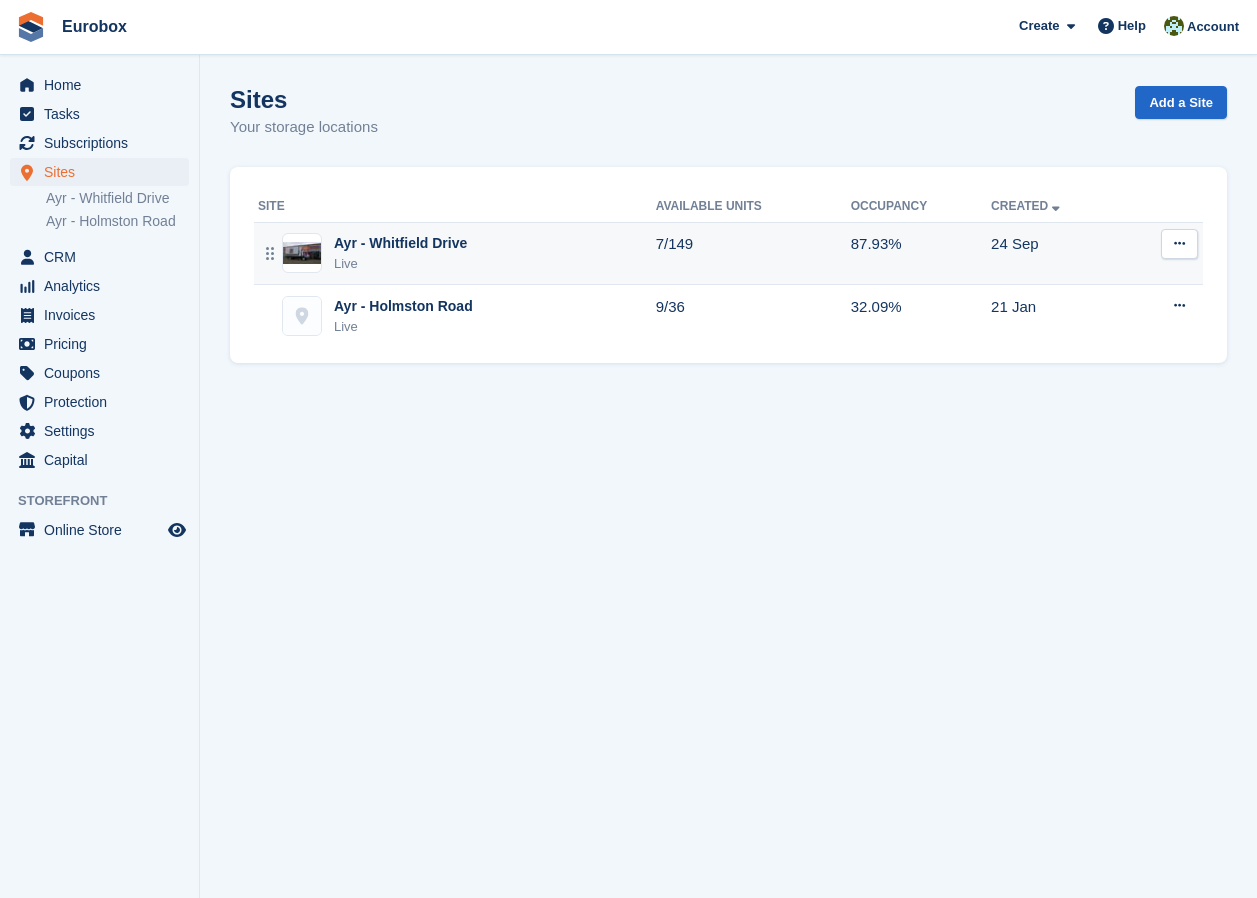 click on "Ayr - Whitfield Drive" at bounding box center [400, 243] 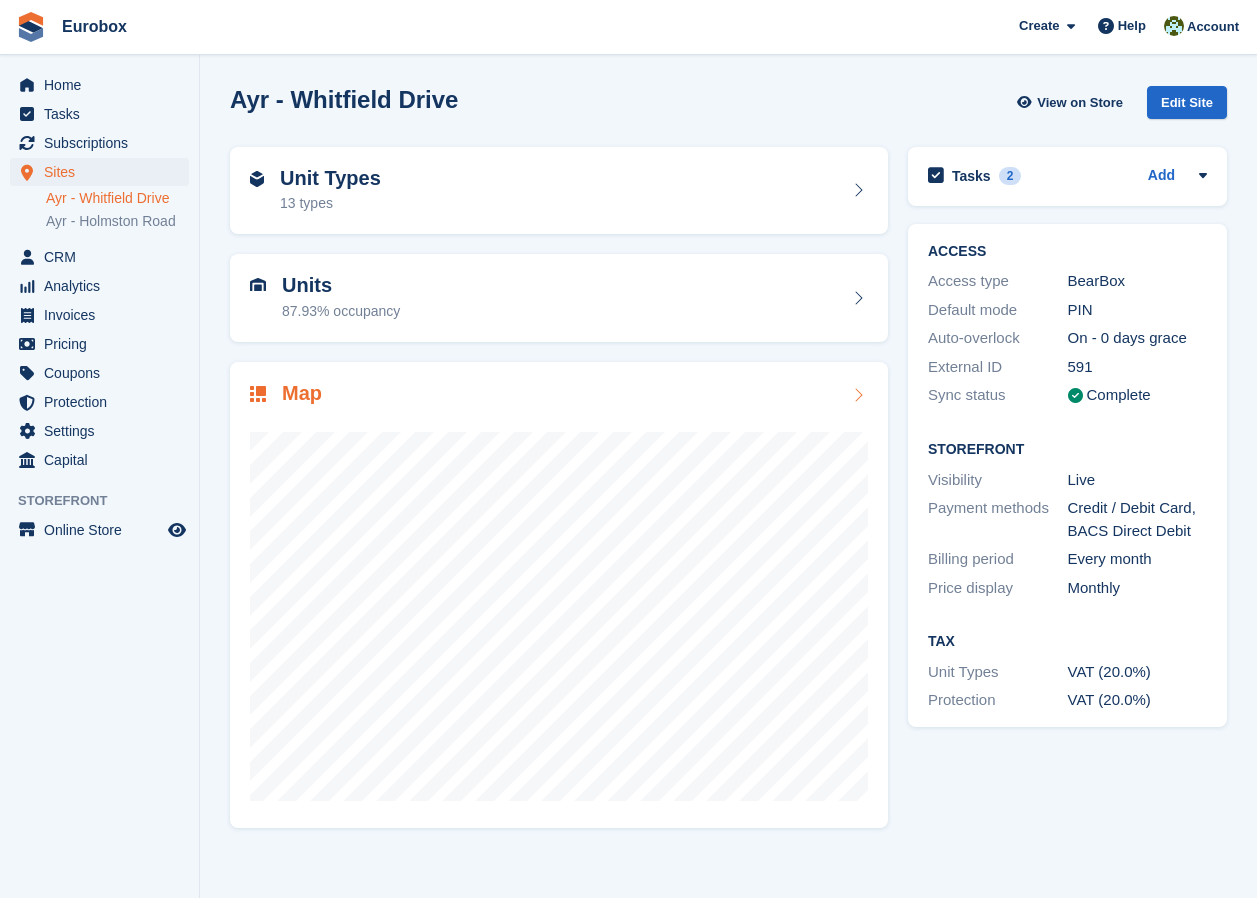 scroll, scrollTop: 0, scrollLeft: 0, axis: both 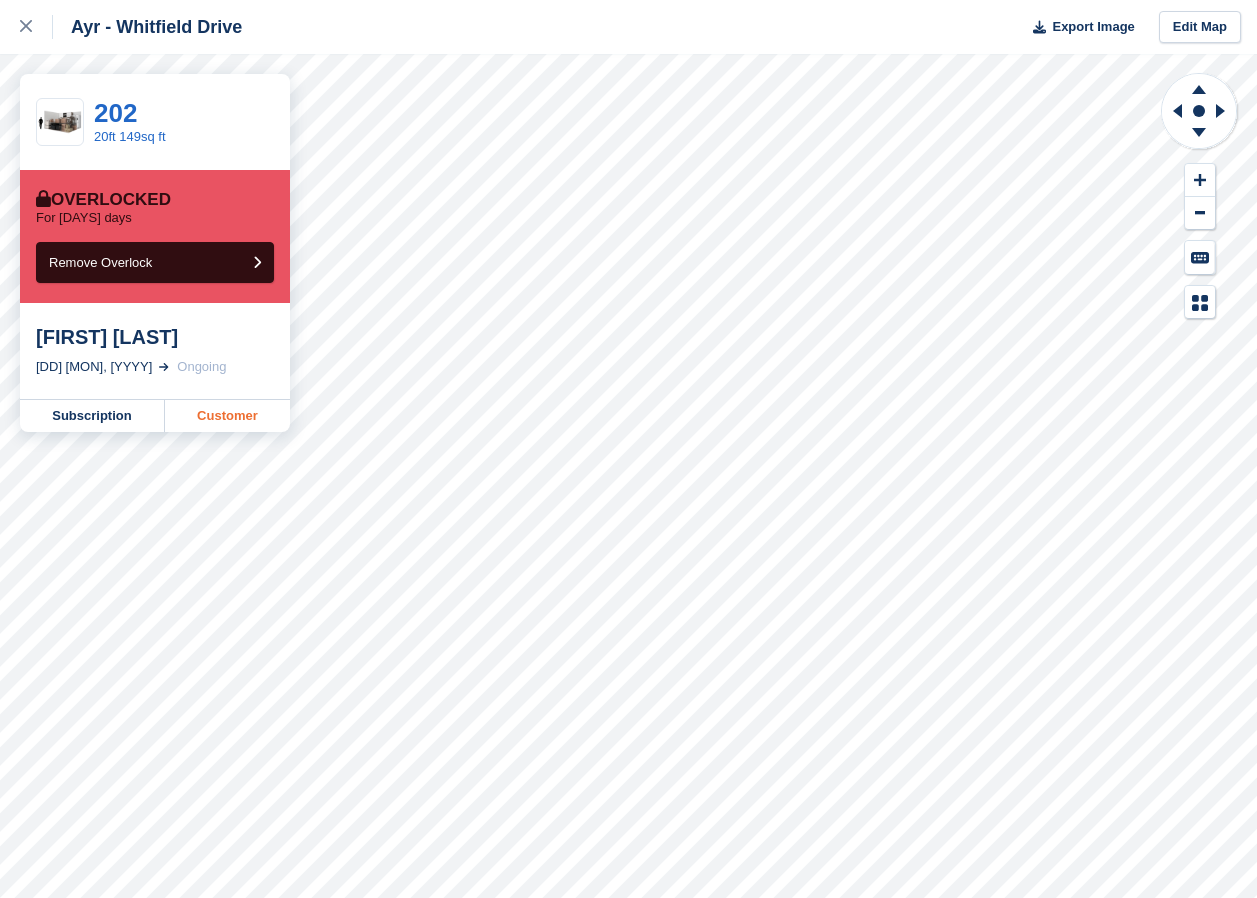 click on "Customer" at bounding box center (227, 416) 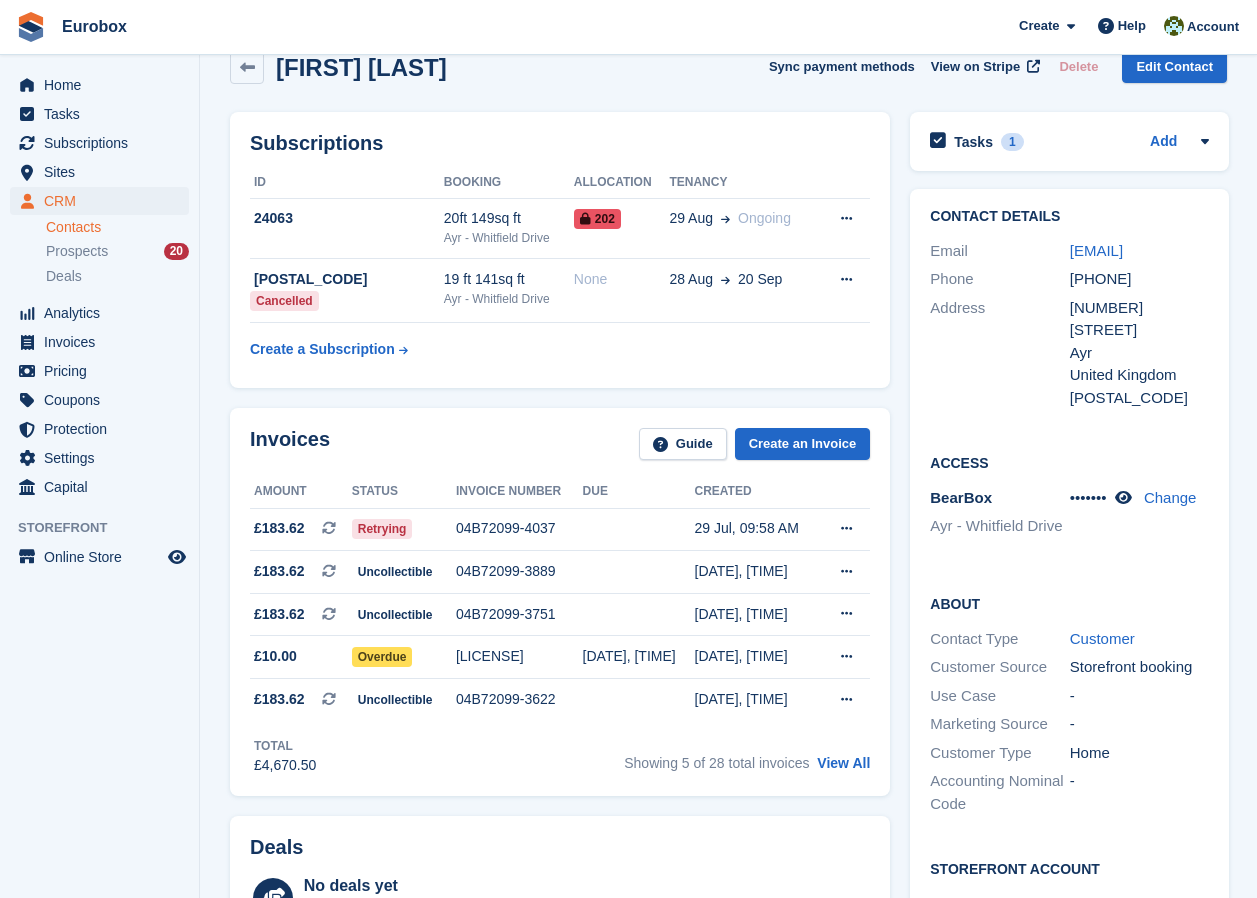 scroll, scrollTop: 0, scrollLeft: 0, axis: both 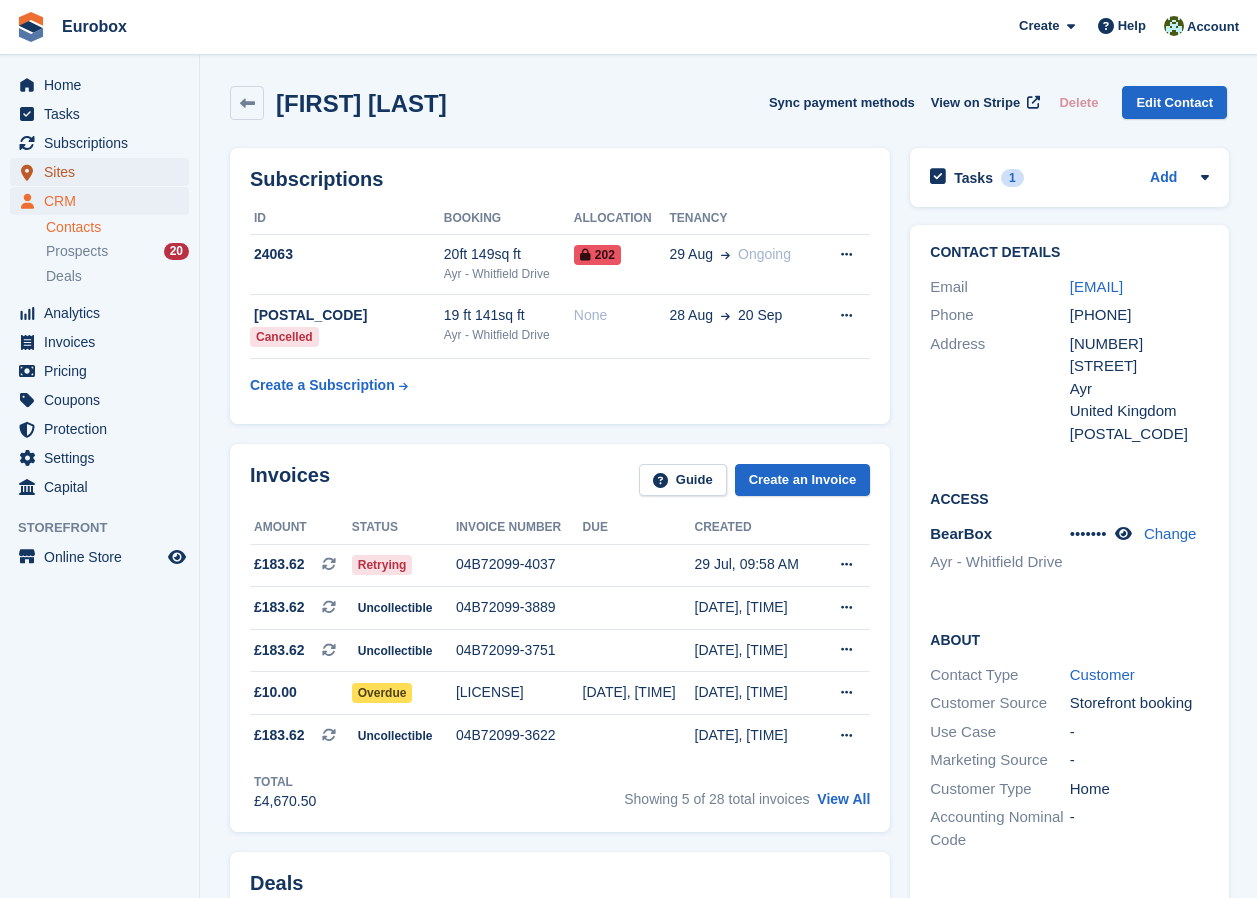 click on "Sites" at bounding box center [104, 172] 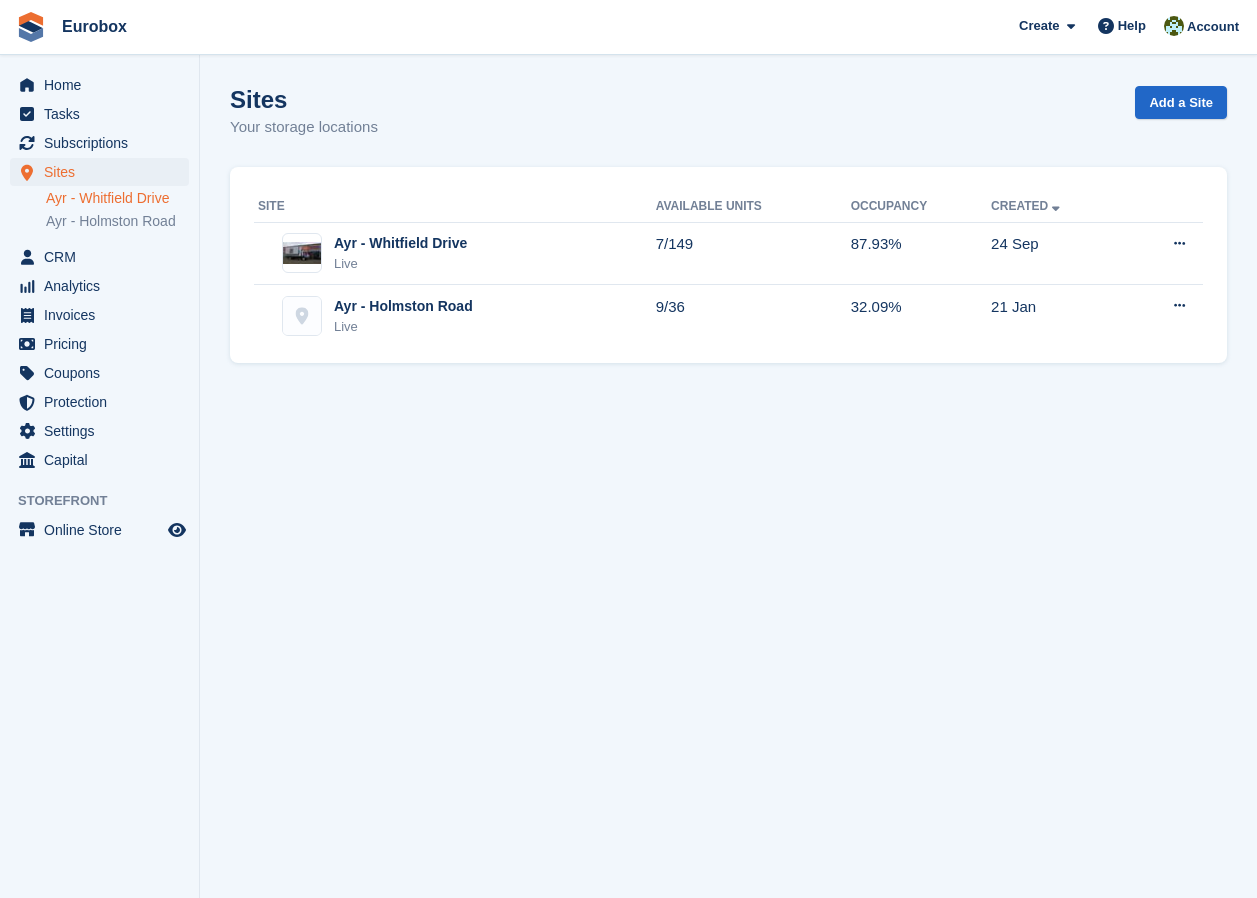 click on "Ayr - Whitfield Drive" at bounding box center [117, 198] 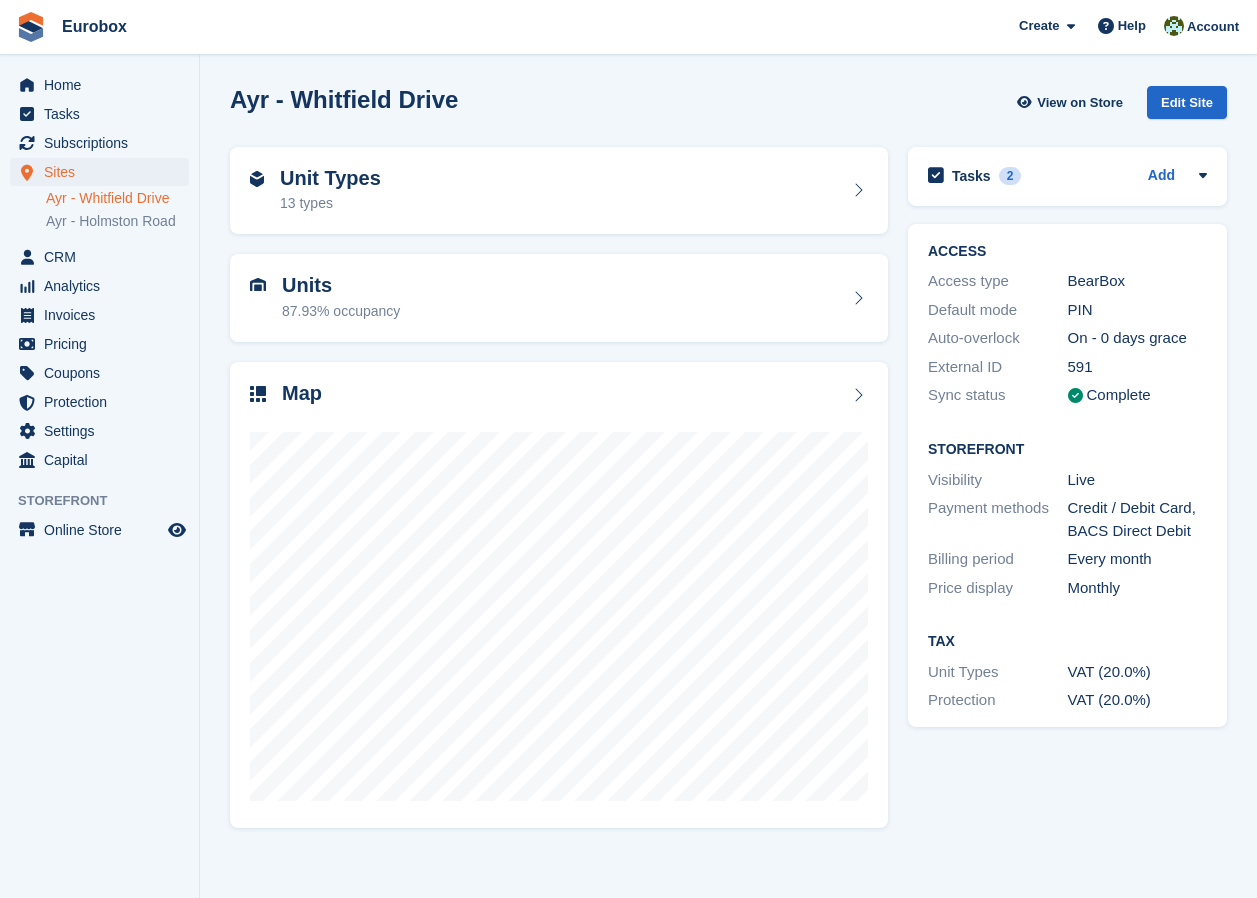 scroll, scrollTop: 0, scrollLeft: 0, axis: both 